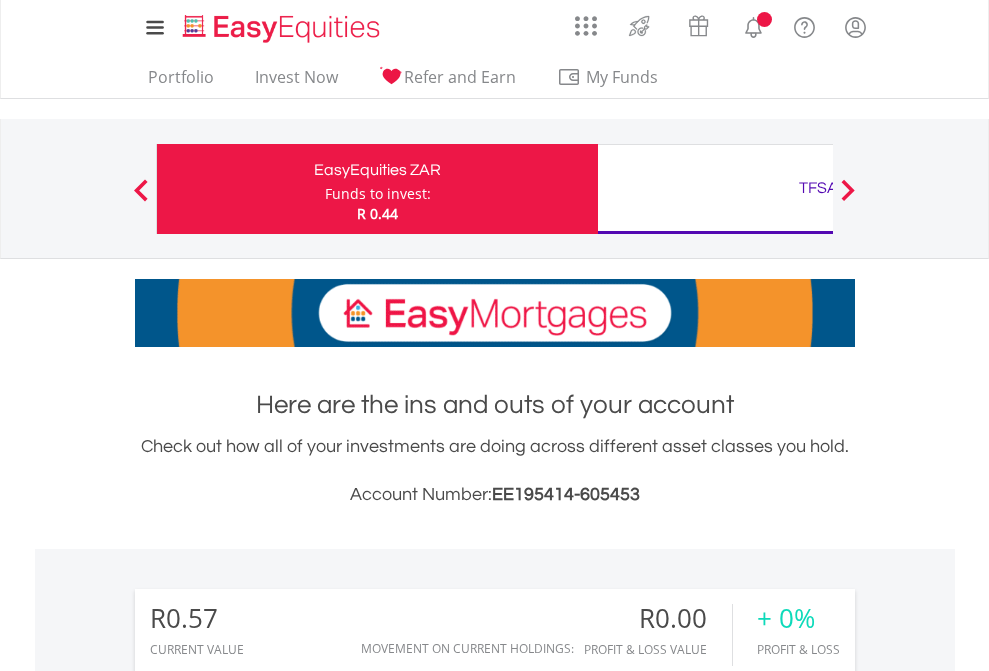 scroll, scrollTop: 0, scrollLeft: 0, axis: both 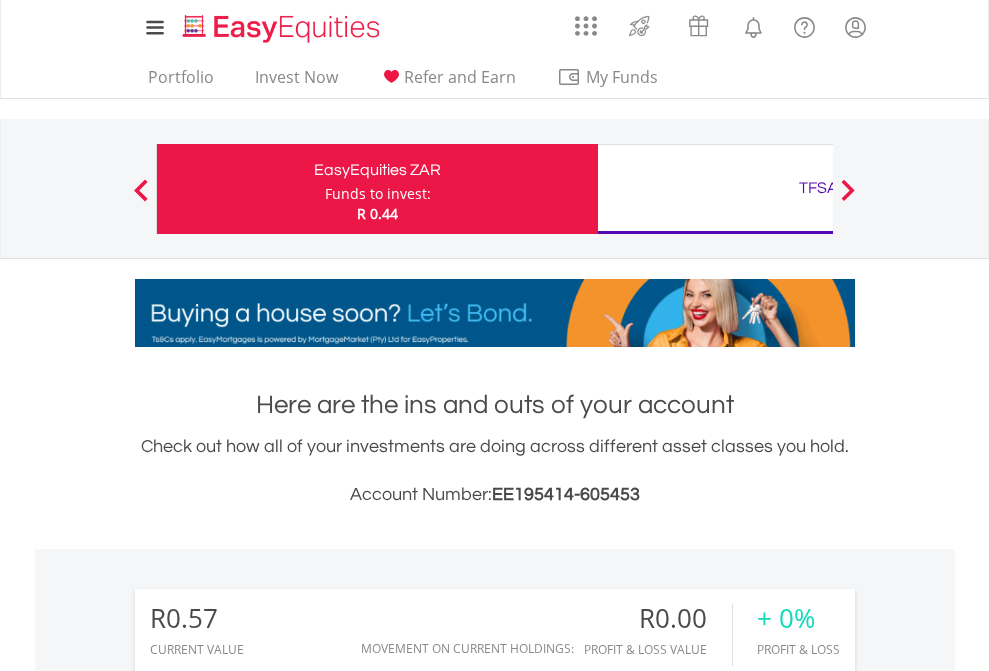 click on "Funds to invest:" at bounding box center (378, 194) 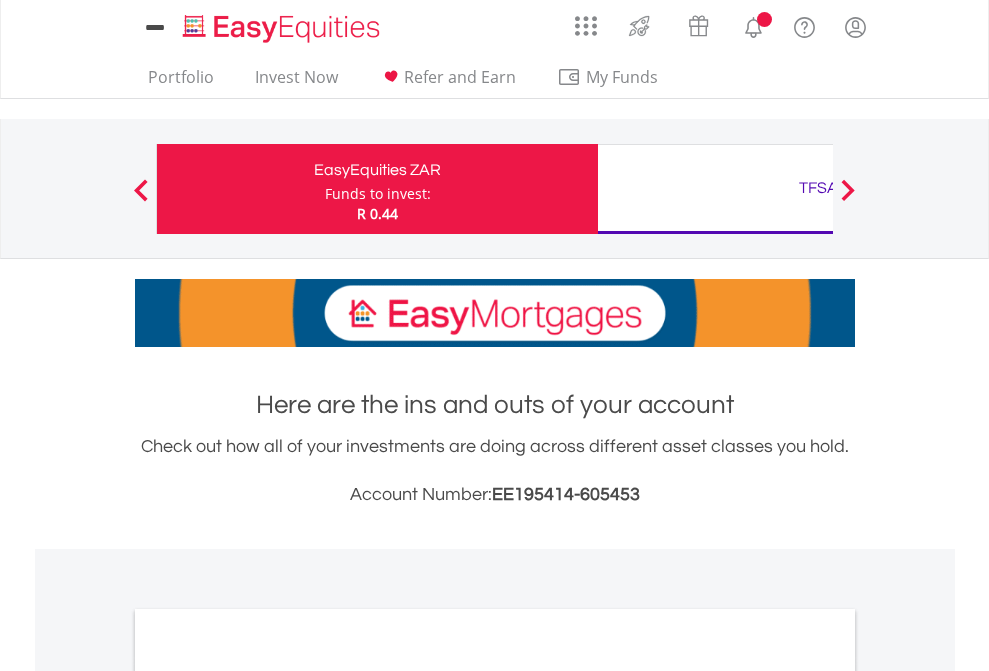 scroll, scrollTop: 0, scrollLeft: 0, axis: both 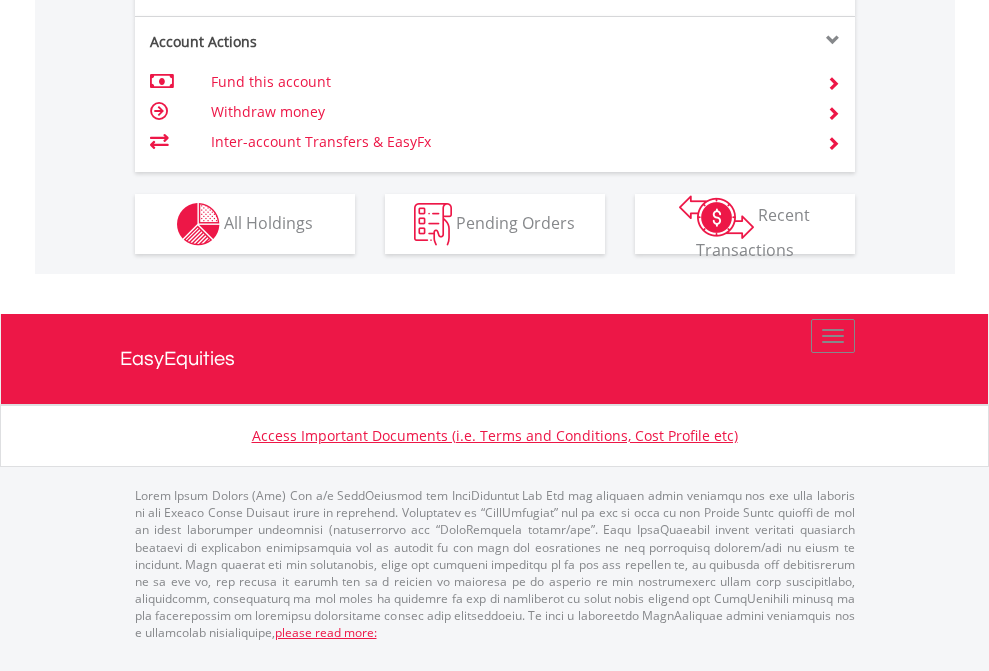 click on "Investment types" at bounding box center [706, -337] 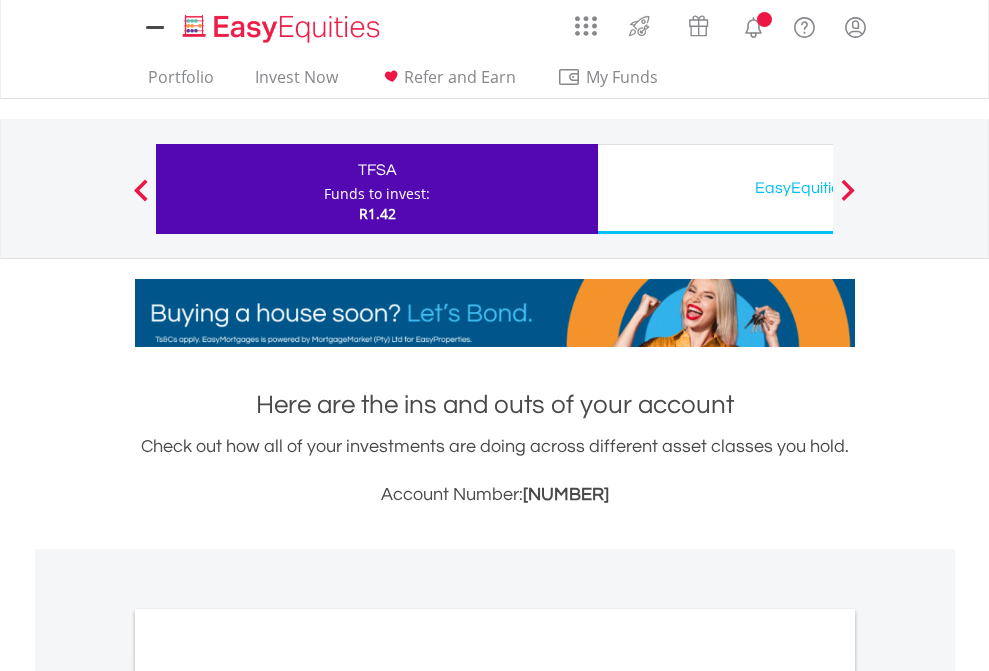 scroll, scrollTop: 0, scrollLeft: 0, axis: both 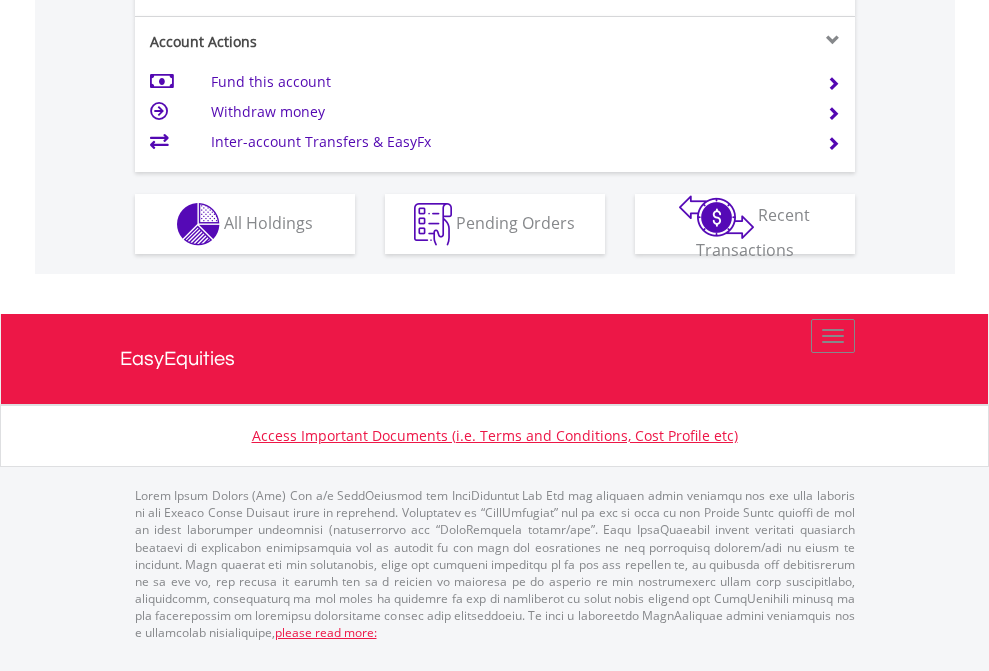 click on "Investment types" at bounding box center (706, -337) 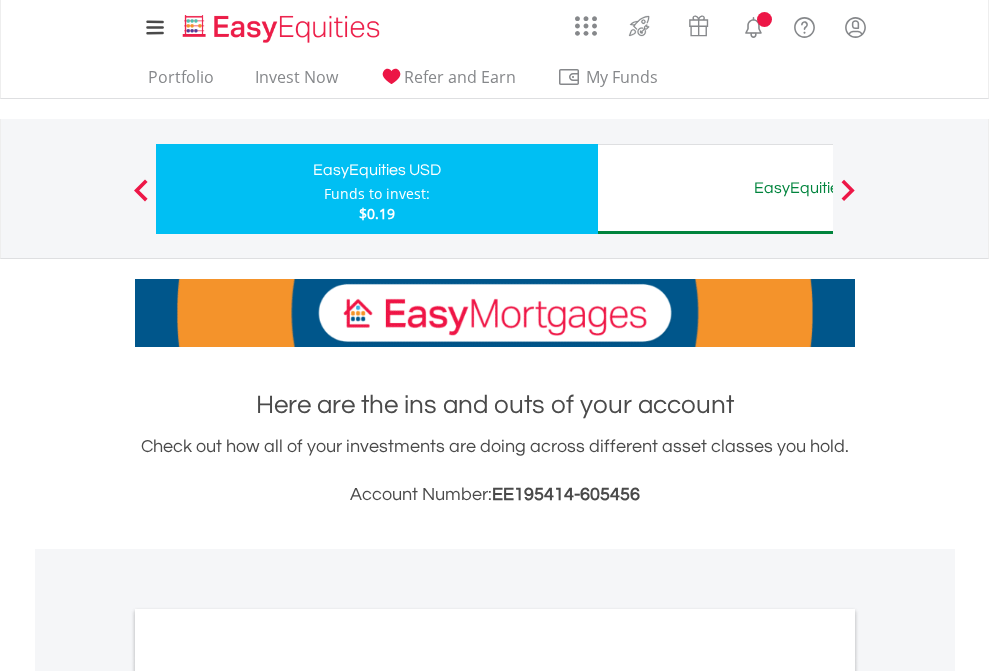 scroll, scrollTop: 0, scrollLeft: 0, axis: both 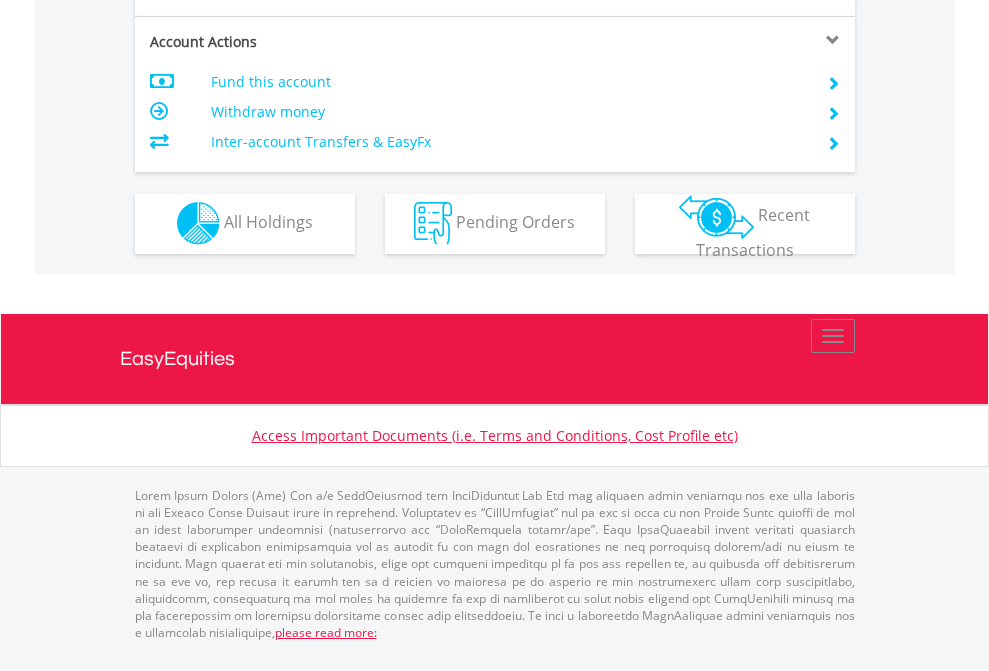 click on "Investment types" at bounding box center (706, -353) 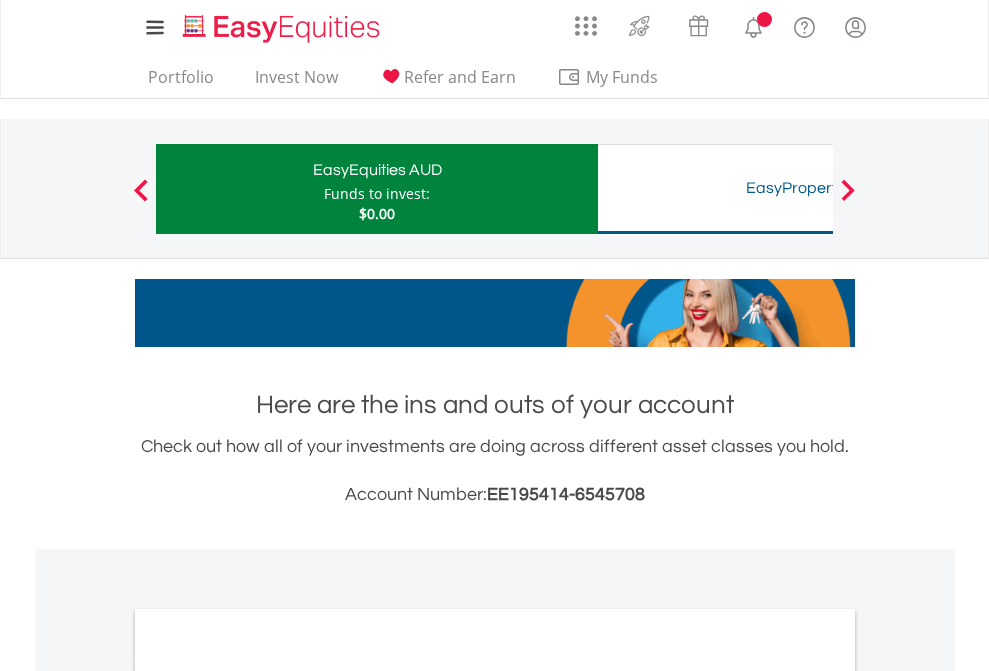 scroll, scrollTop: 0, scrollLeft: 0, axis: both 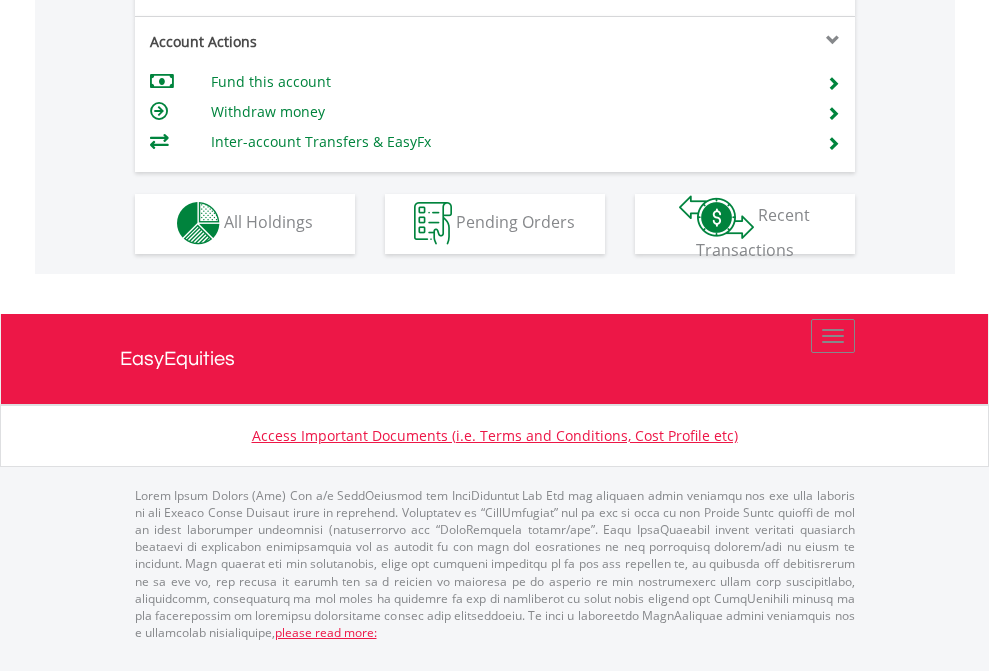 click on "Investment types" at bounding box center [706, -353] 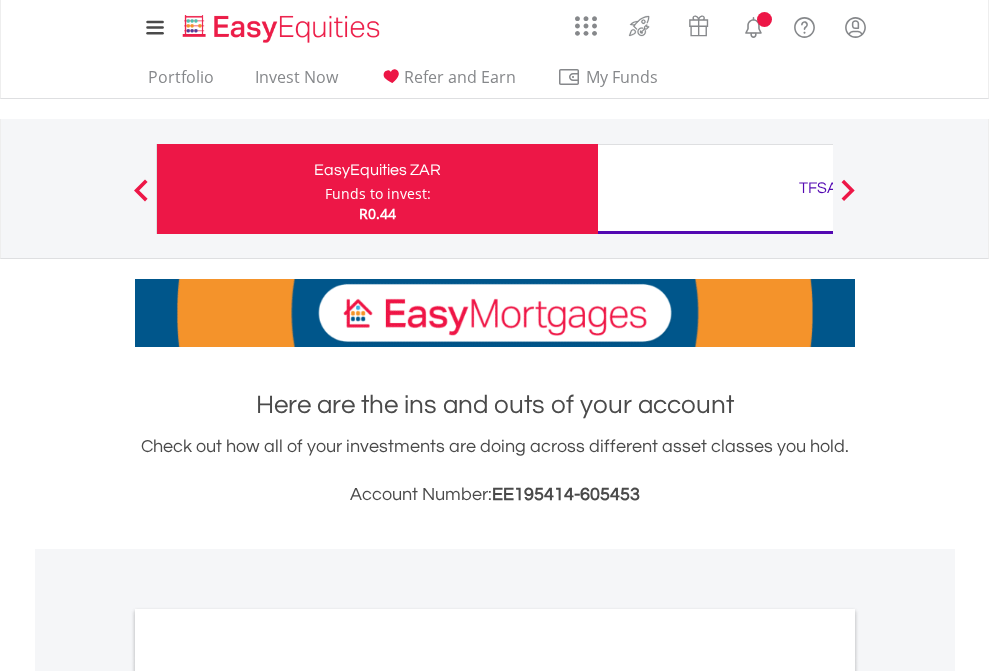 scroll, scrollTop: 1202, scrollLeft: 0, axis: vertical 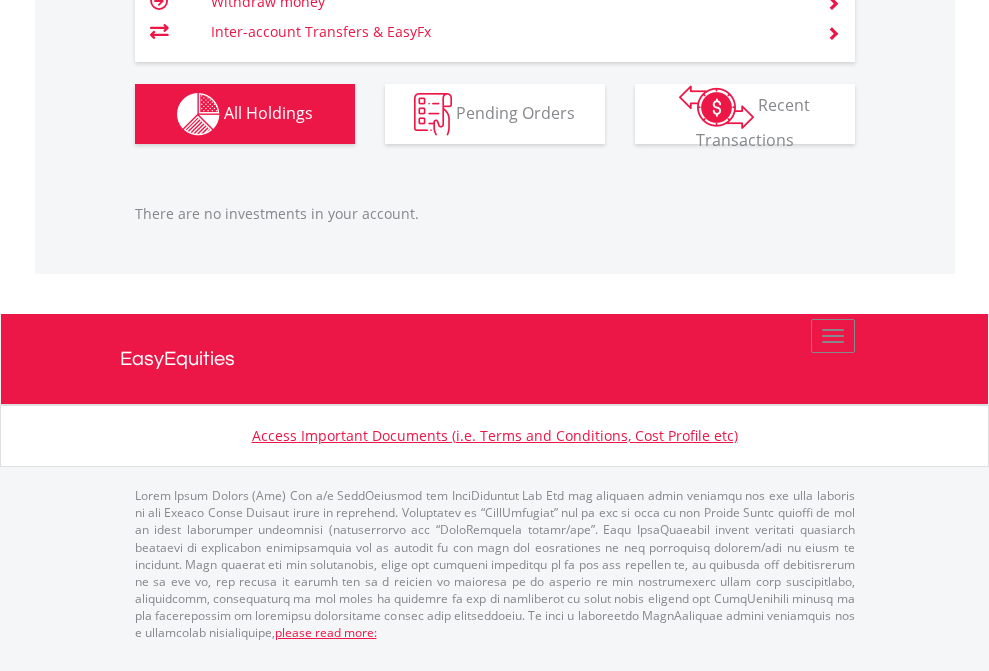 click on "TFSA" at bounding box center (818, -1206) 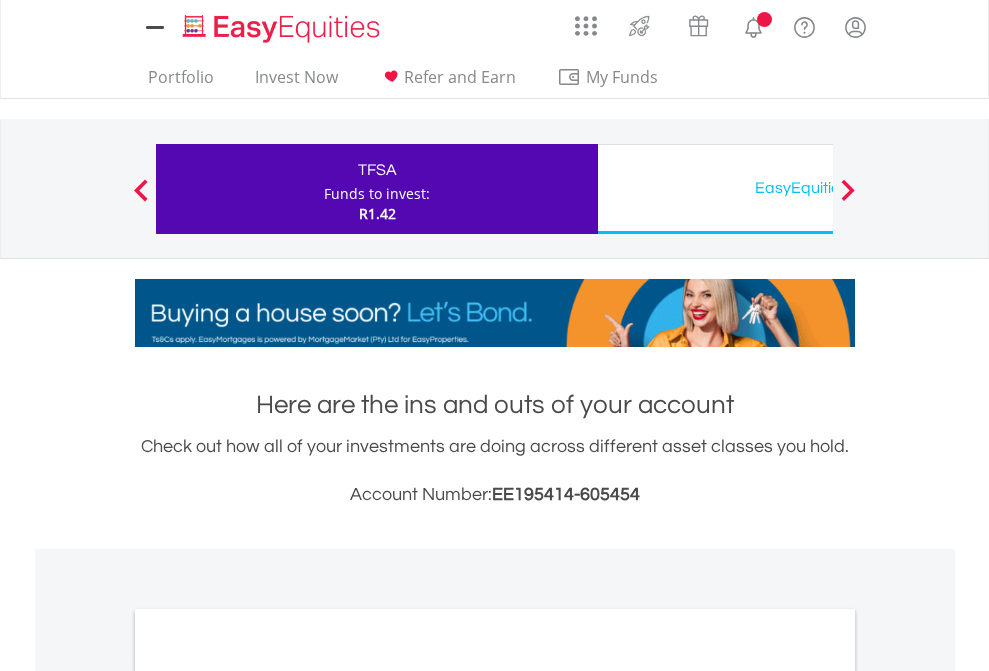 click on "All Holdings" at bounding box center (268, 1096) 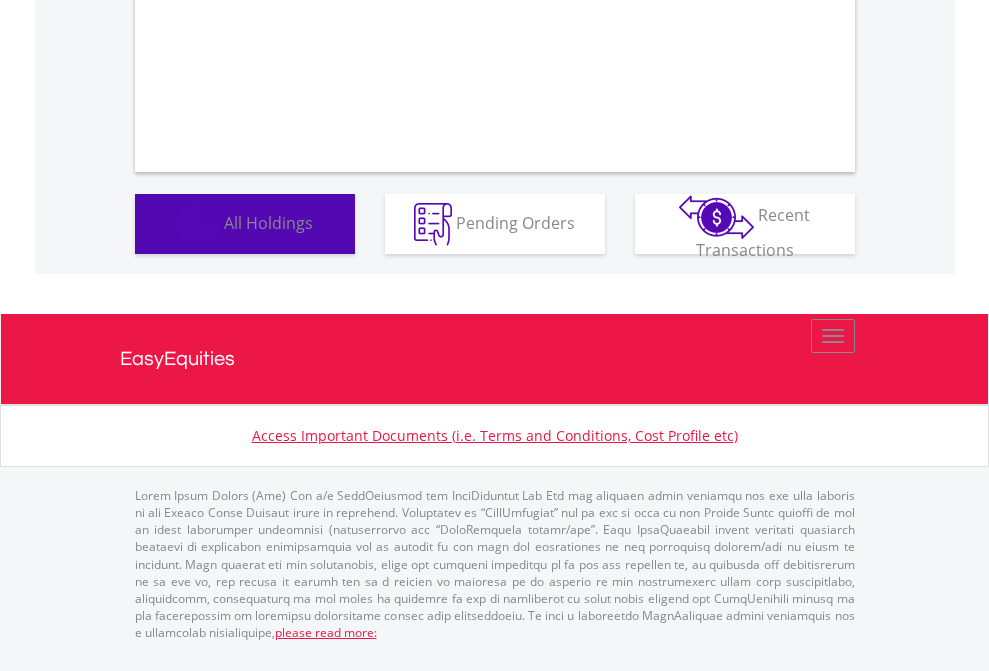 scroll, scrollTop: 1202, scrollLeft: 0, axis: vertical 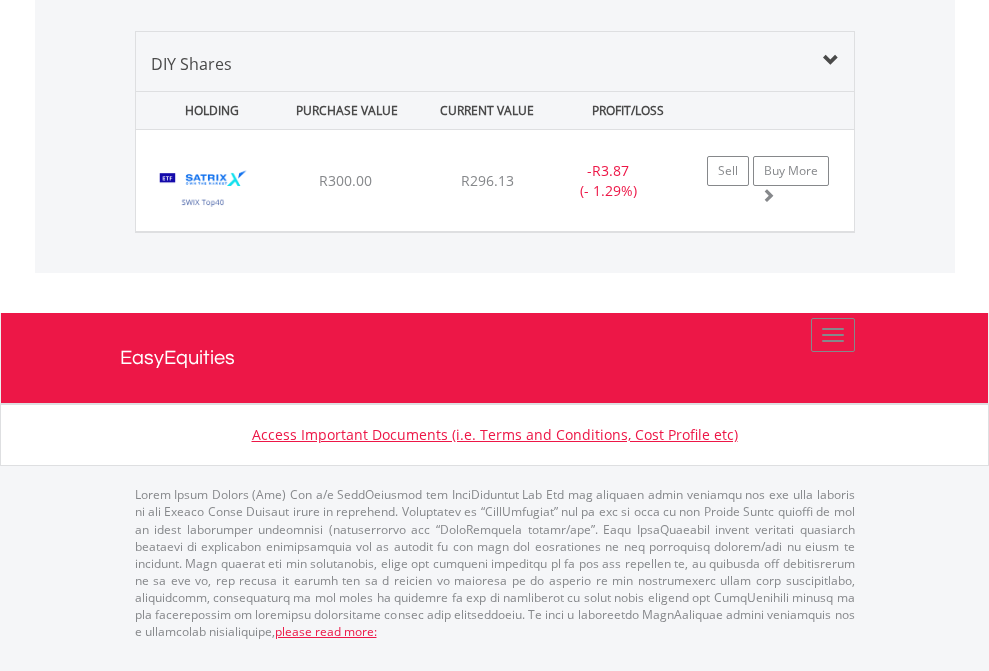 click on "EasyEquities USD" at bounding box center (818, -1379) 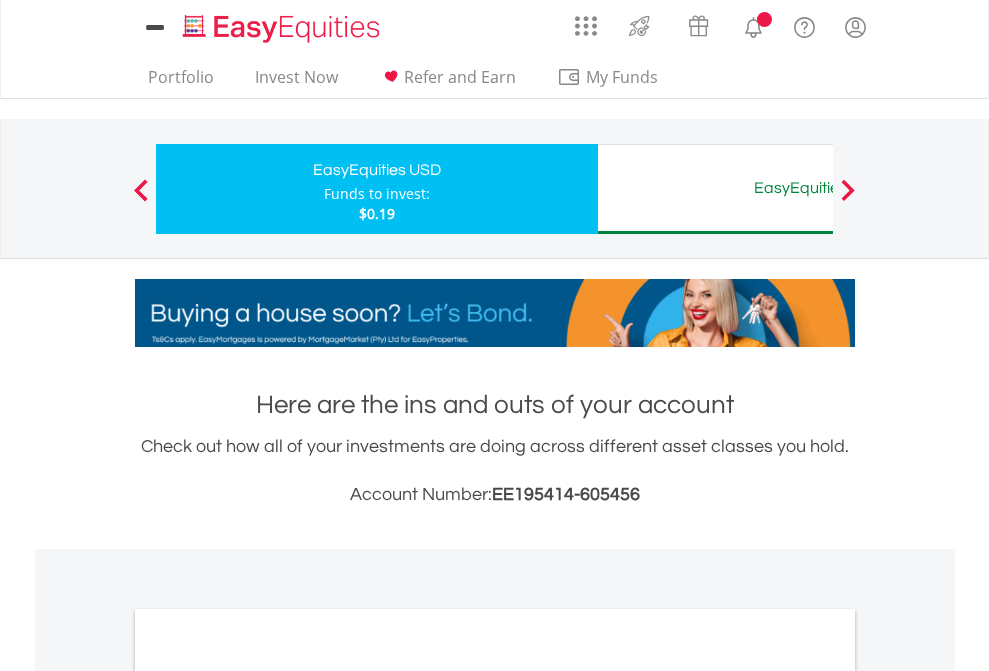 click on "All Holdings" at bounding box center [268, 1096] 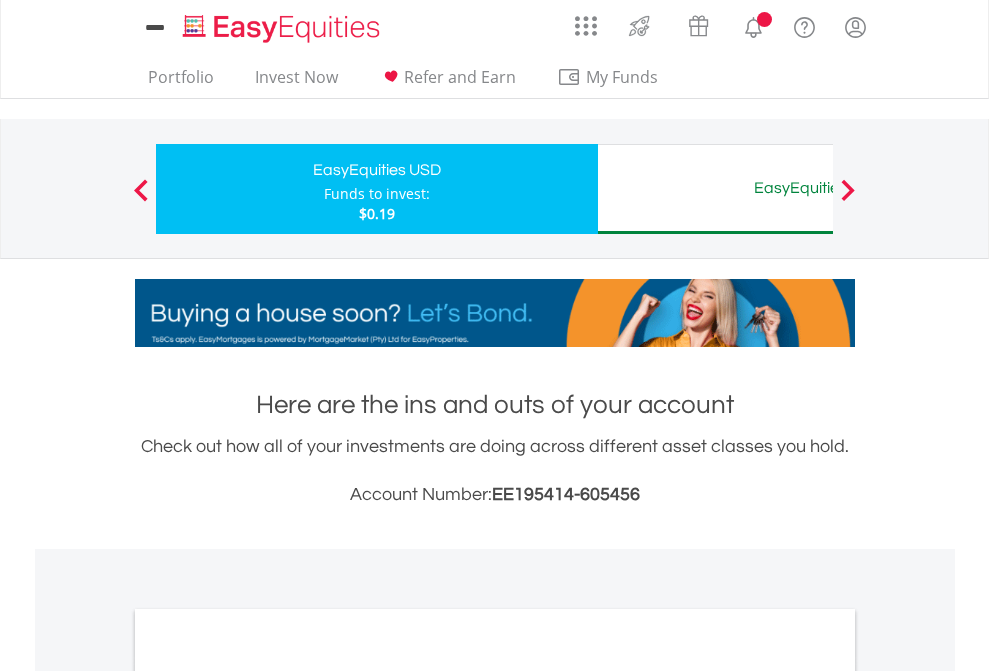 scroll, scrollTop: 1202, scrollLeft: 0, axis: vertical 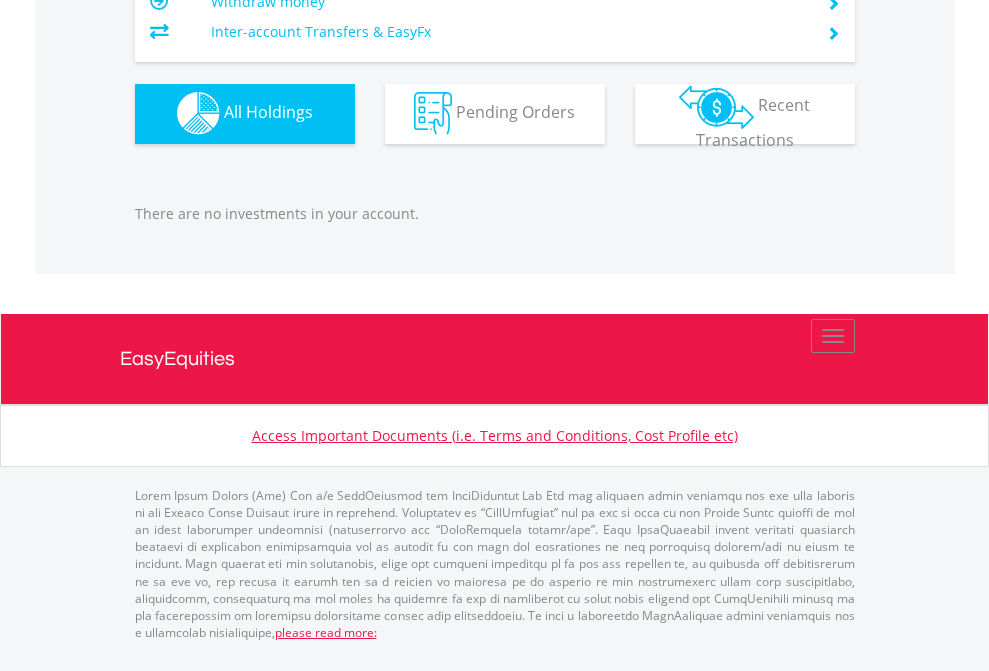 click on "EasyEquities AUD" at bounding box center [818, -1142] 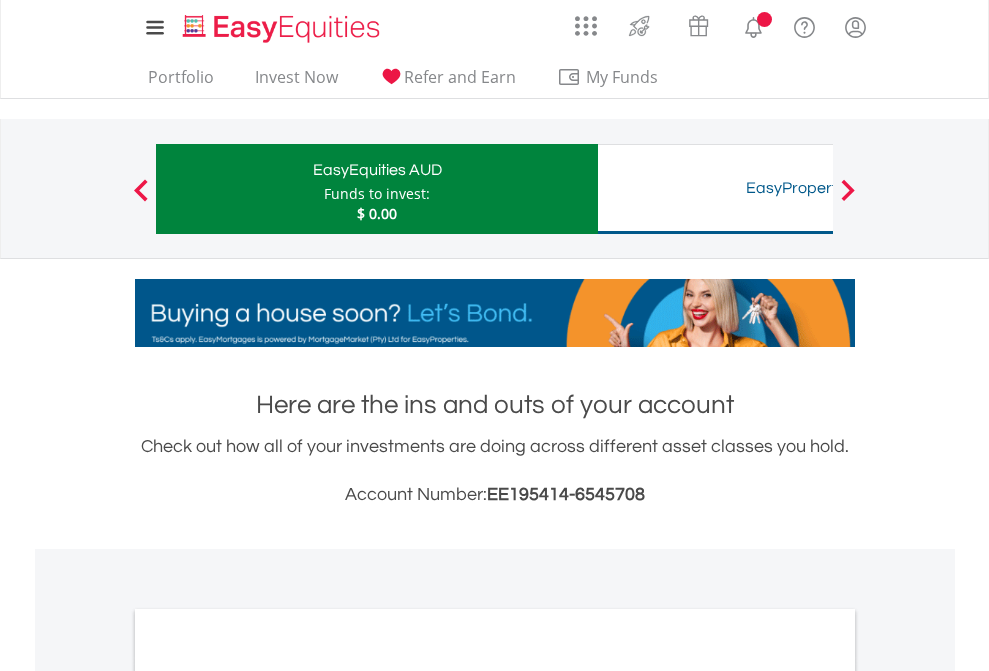 scroll, scrollTop: 0, scrollLeft: 0, axis: both 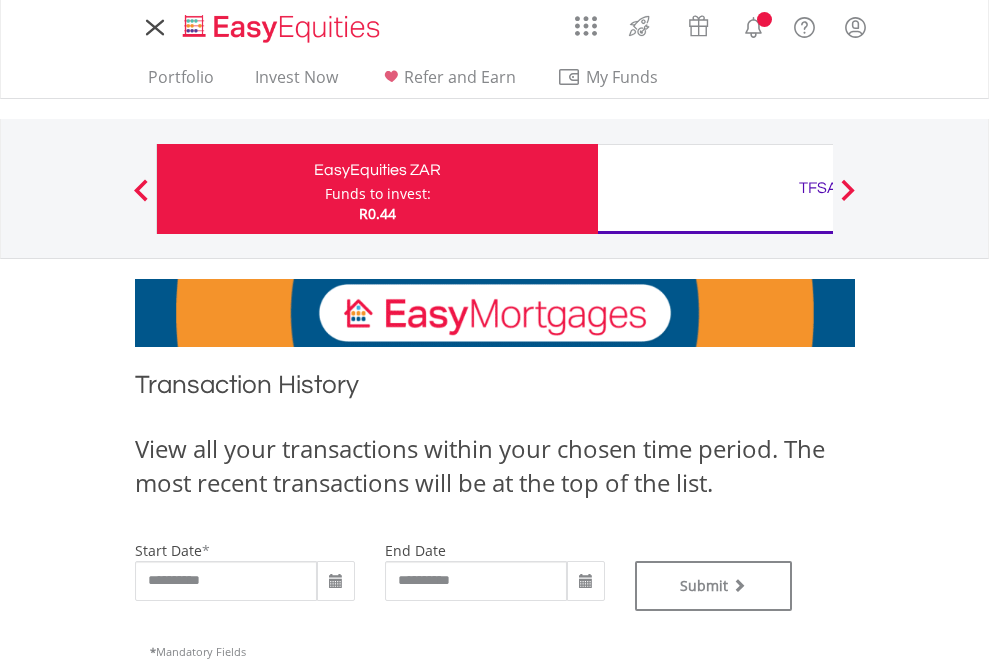 type on "**********" 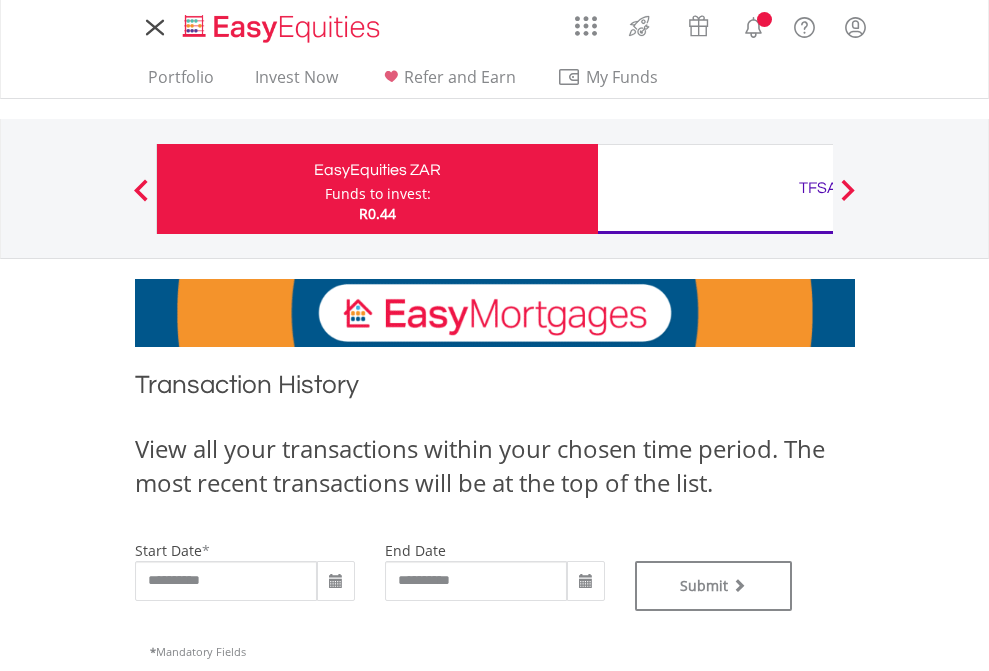 scroll, scrollTop: 0, scrollLeft: 0, axis: both 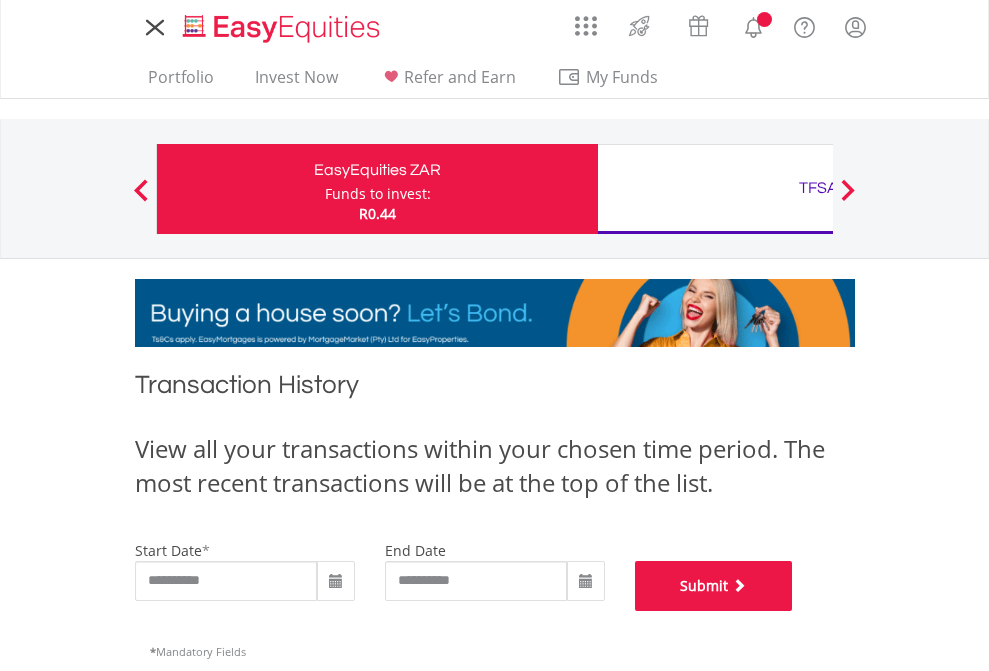 click on "Submit" at bounding box center [714, 586] 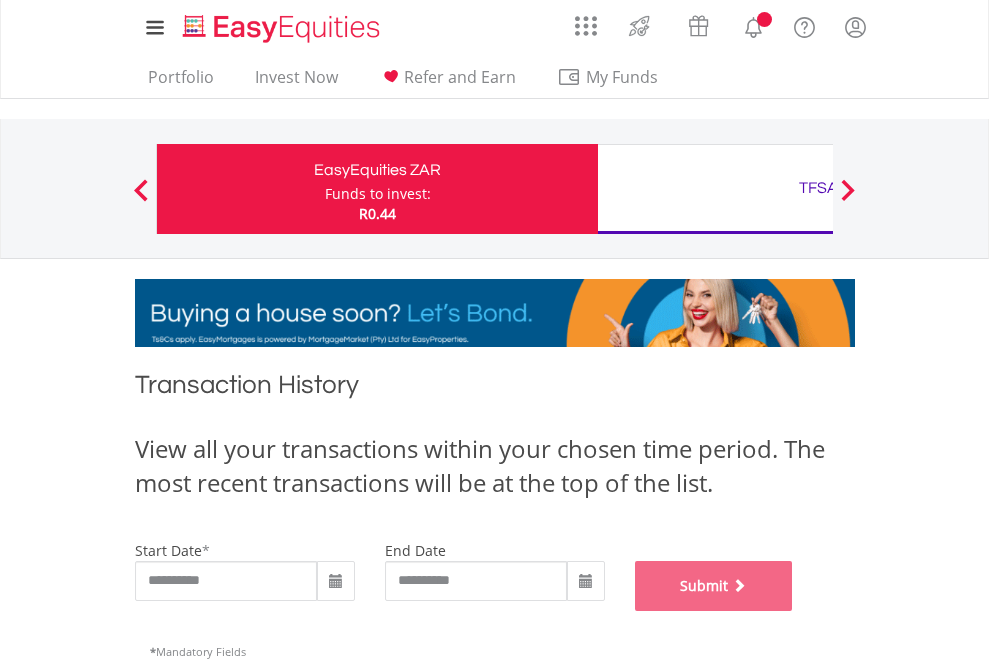 scroll, scrollTop: 811, scrollLeft: 0, axis: vertical 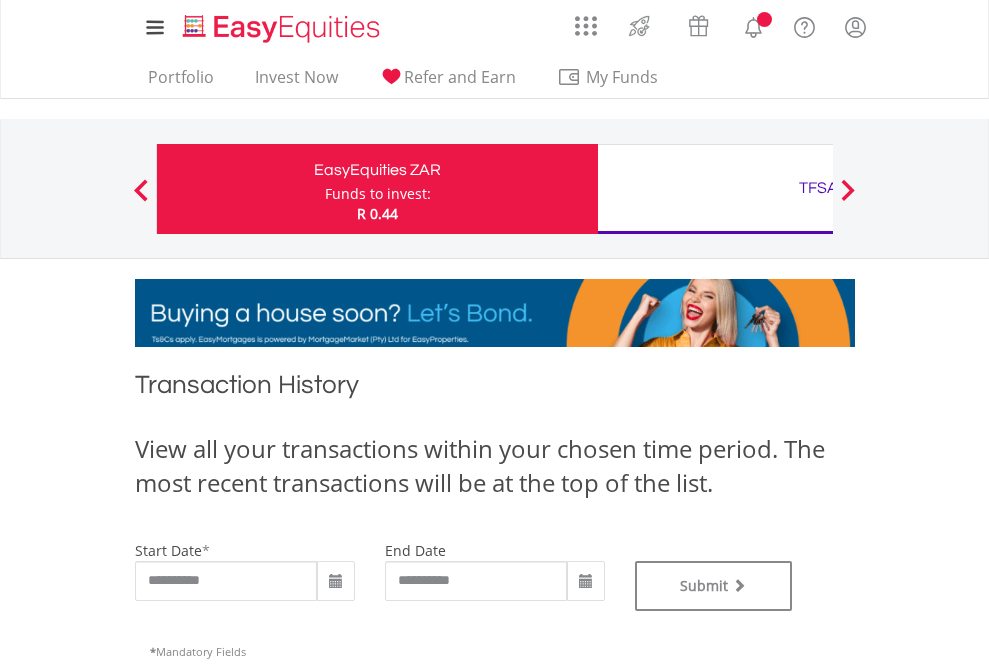 click on "TFSA" at bounding box center (818, 188) 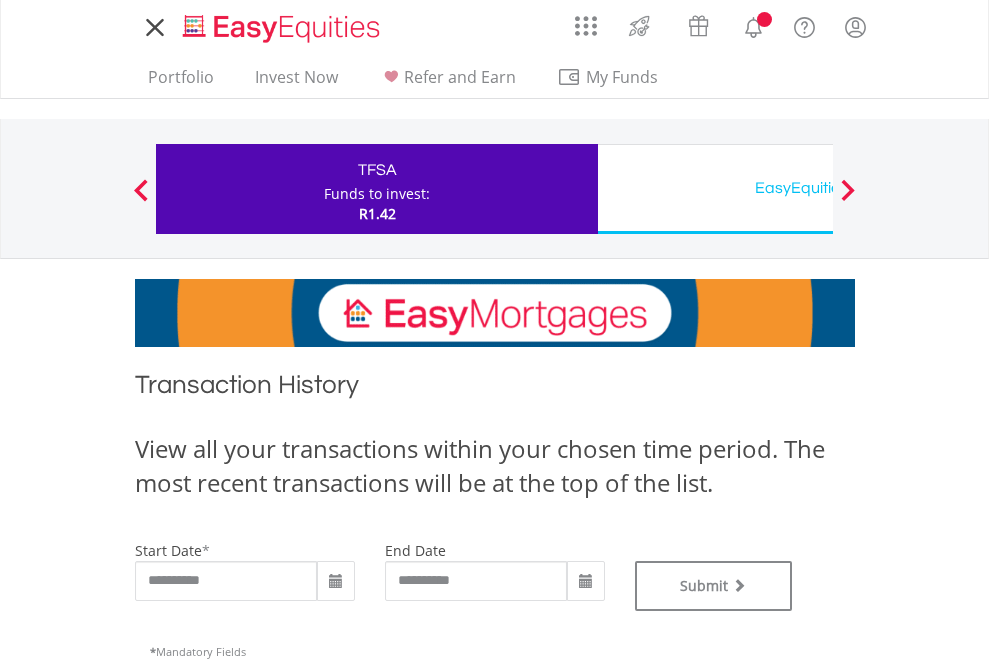 scroll, scrollTop: 0, scrollLeft: 0, axis: both 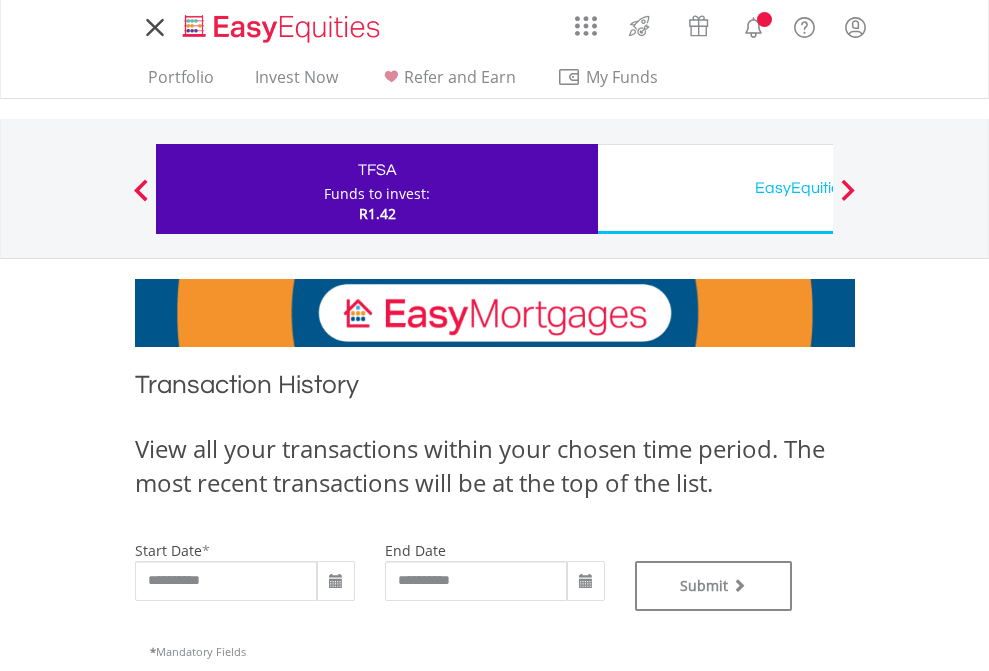 type on "**********" 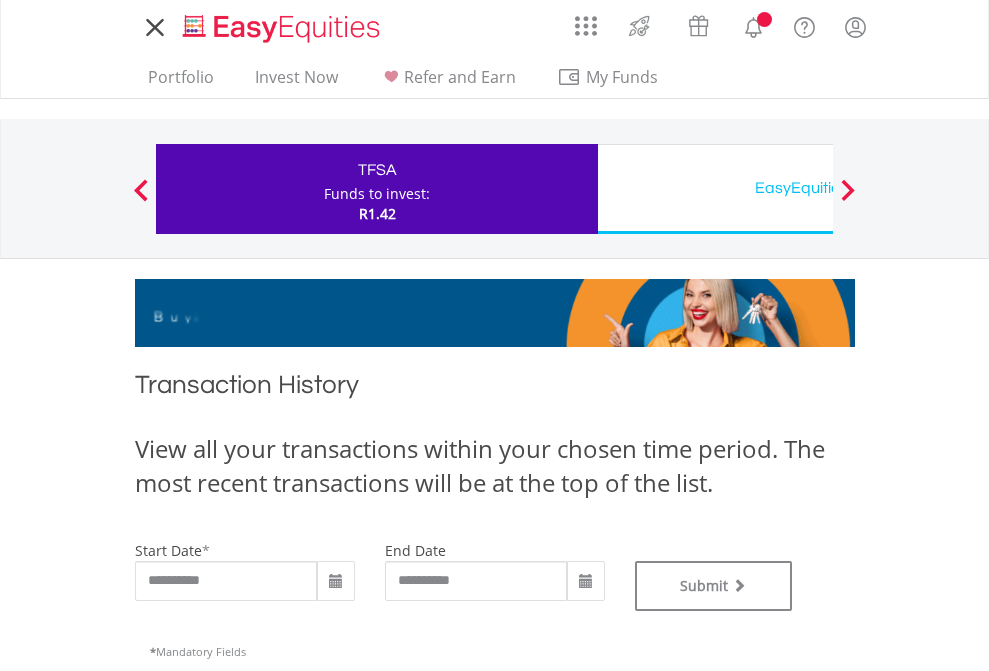 type on "**********" 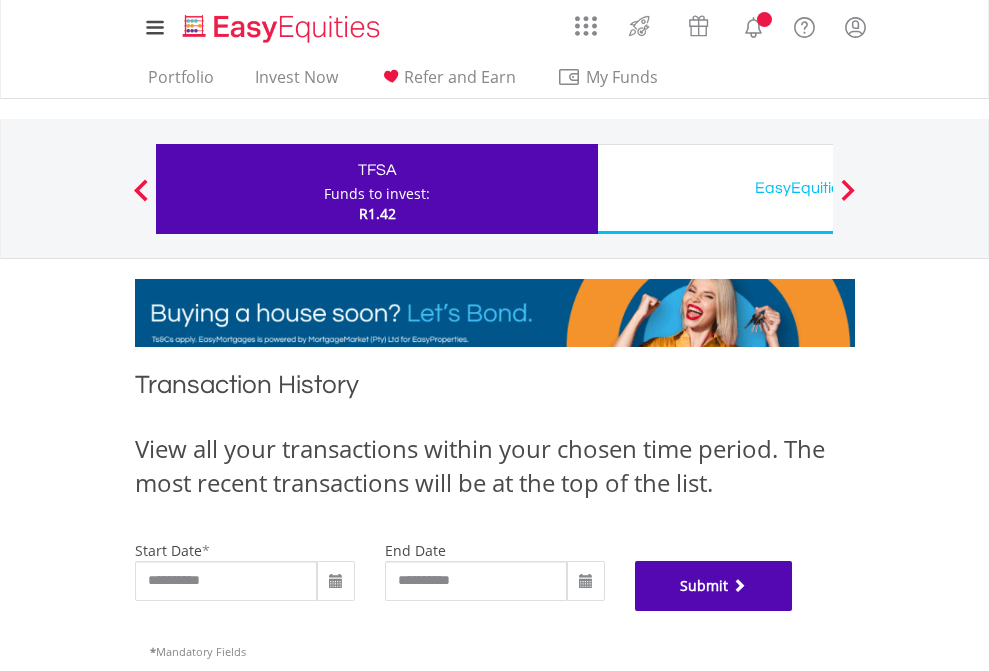click on "Submit" at bounding box center [714, 586] 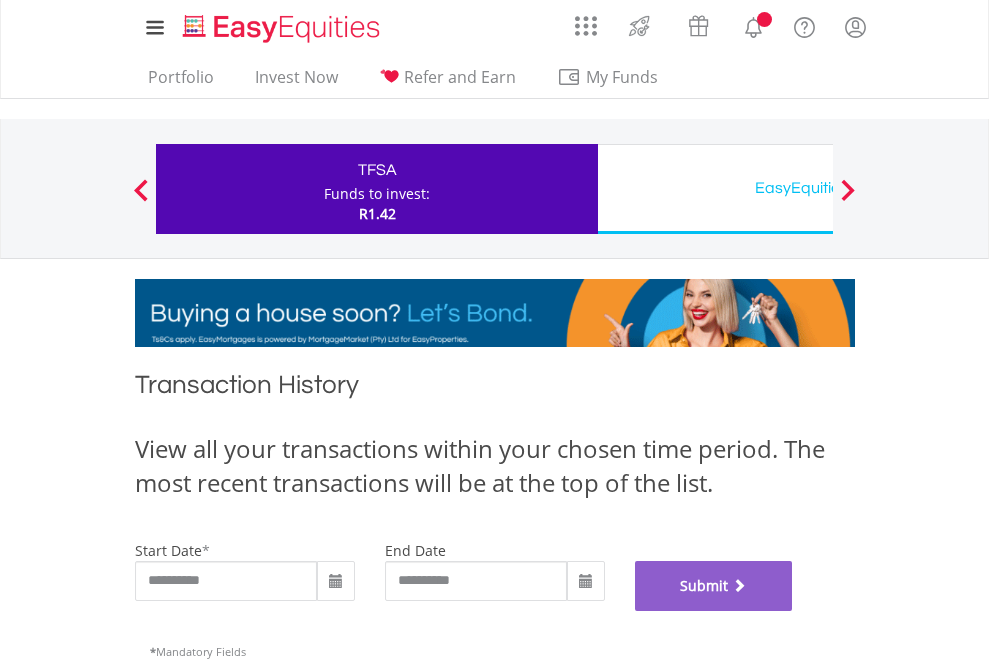 scroll, scrollTop: 811, scrollLeft: 0, axis: vertical 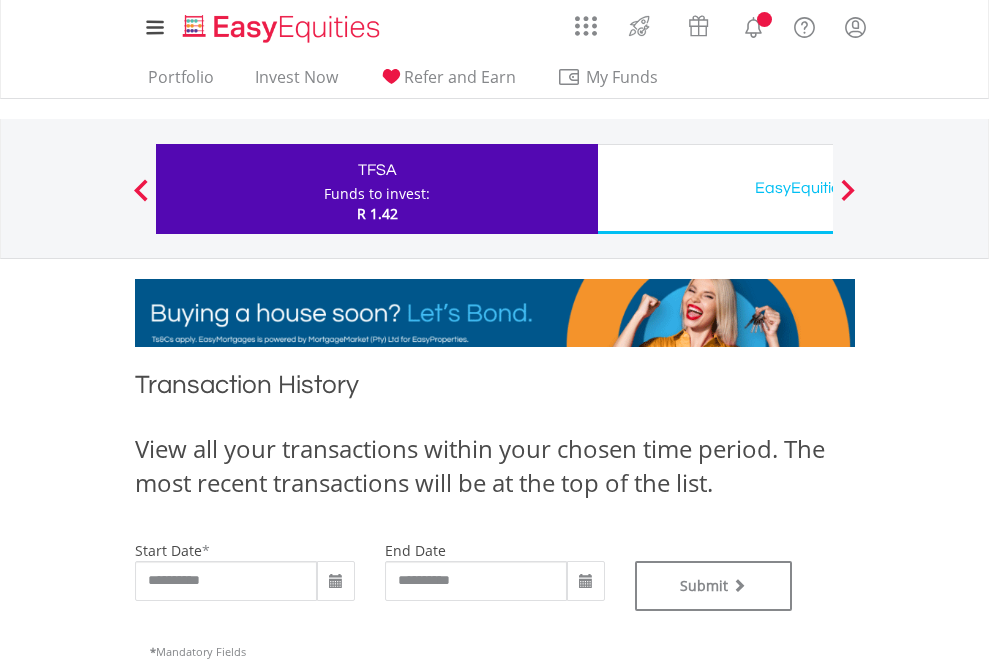 click on "EasyEquities USD" at bounding box center [818, 188] 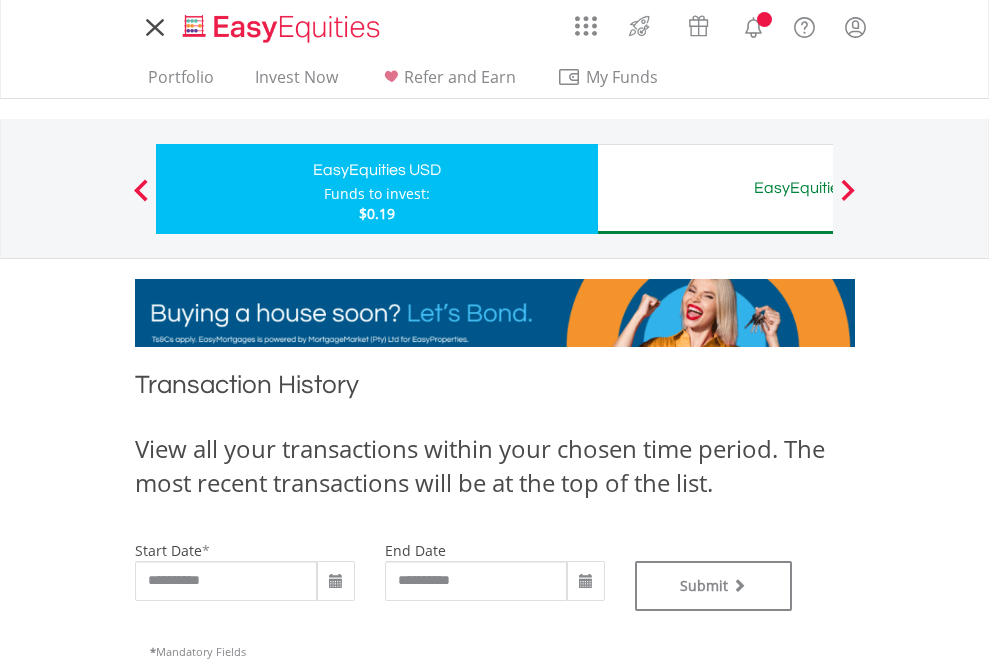 scroll, scrollTop: 0, scrollLeft: 0, axis: both 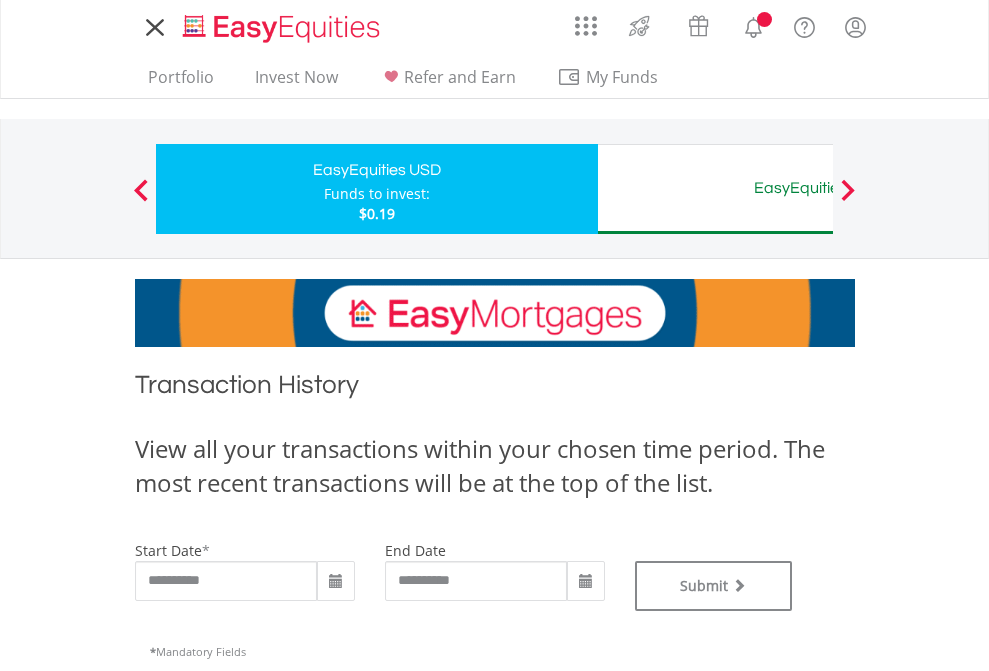 type on "**********" 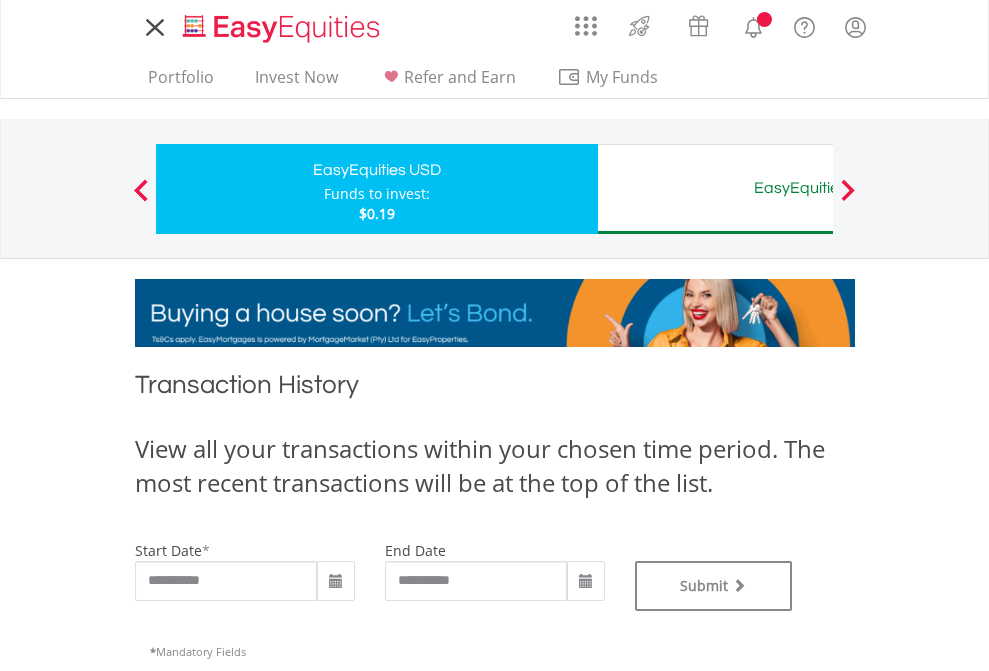 type on "**********" 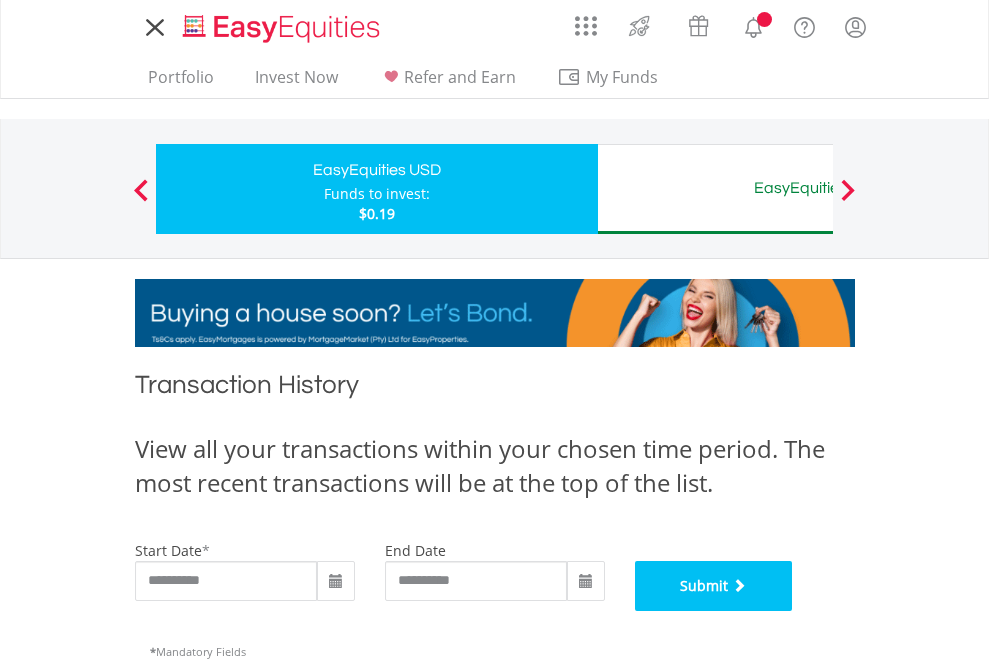 click on "Submit" at bounding box center (714, 586) 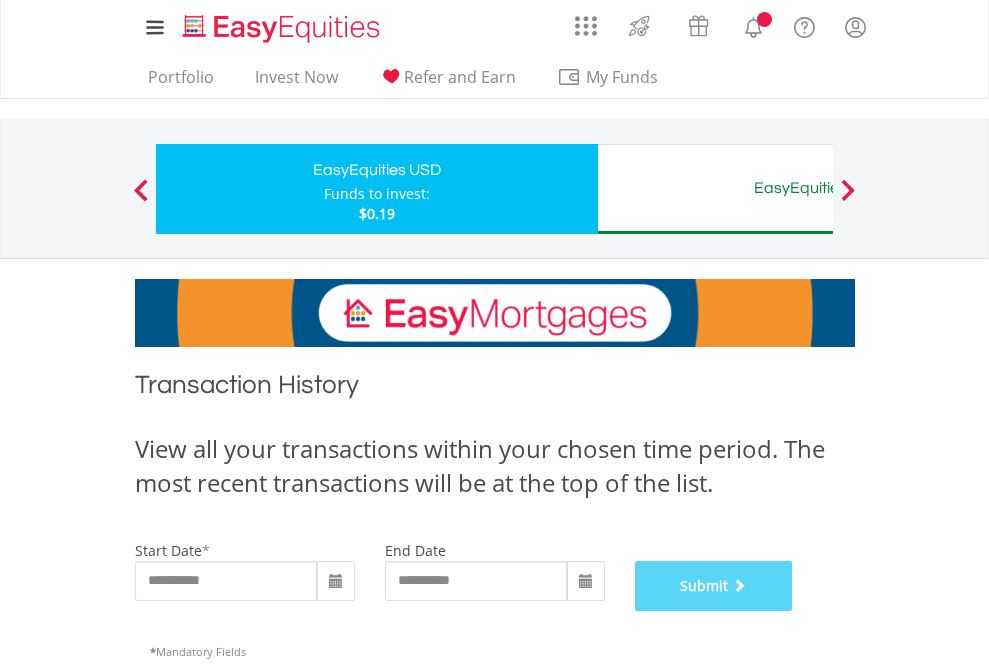 scroll, scrollTop: 811, scrollLeft: 0, axis: vertical 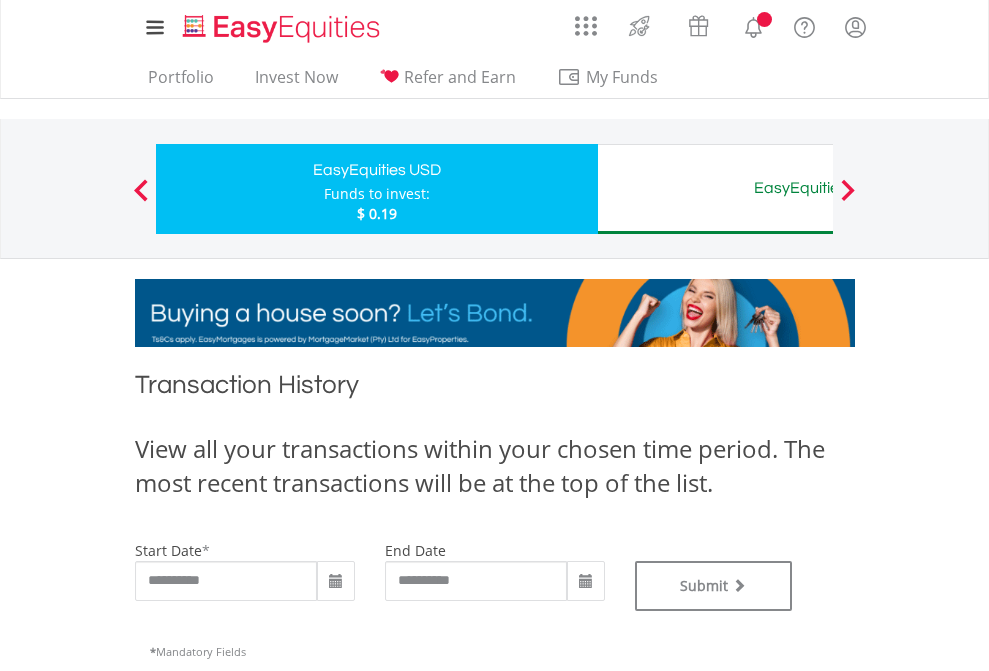 click on "EasyEquities AUD" at bounding box center [818, 188] 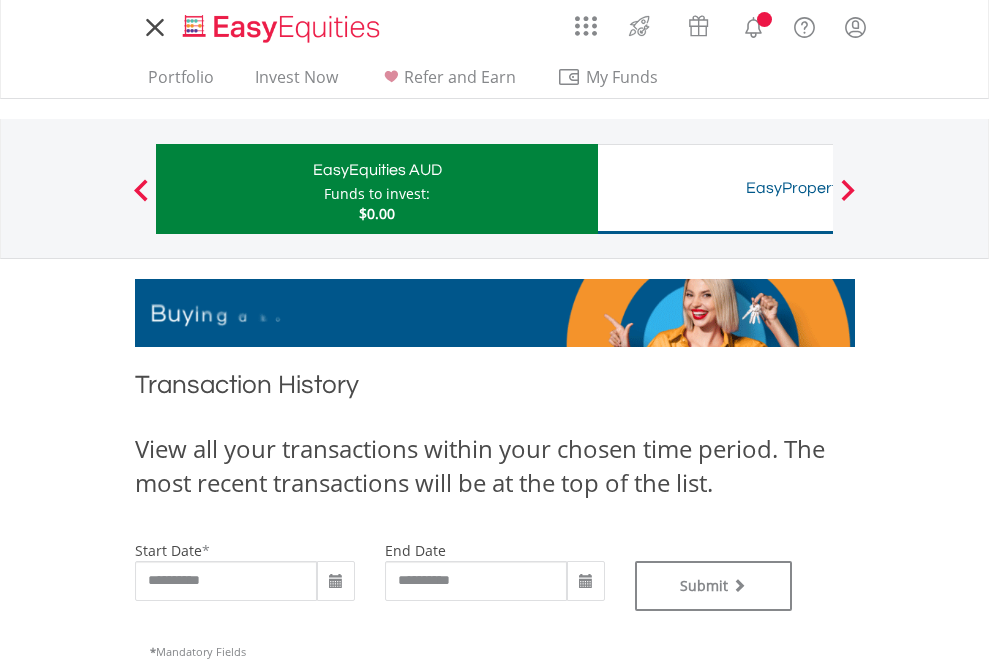 type on "**********" 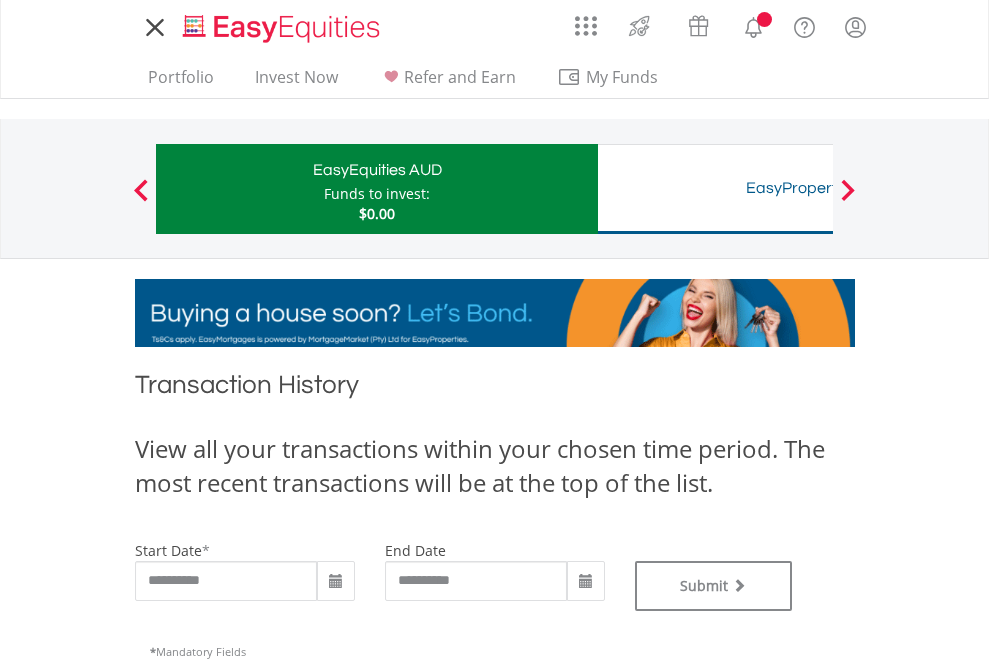 scroll, scrollTop: 0, scrollLeft: 0, axis: both 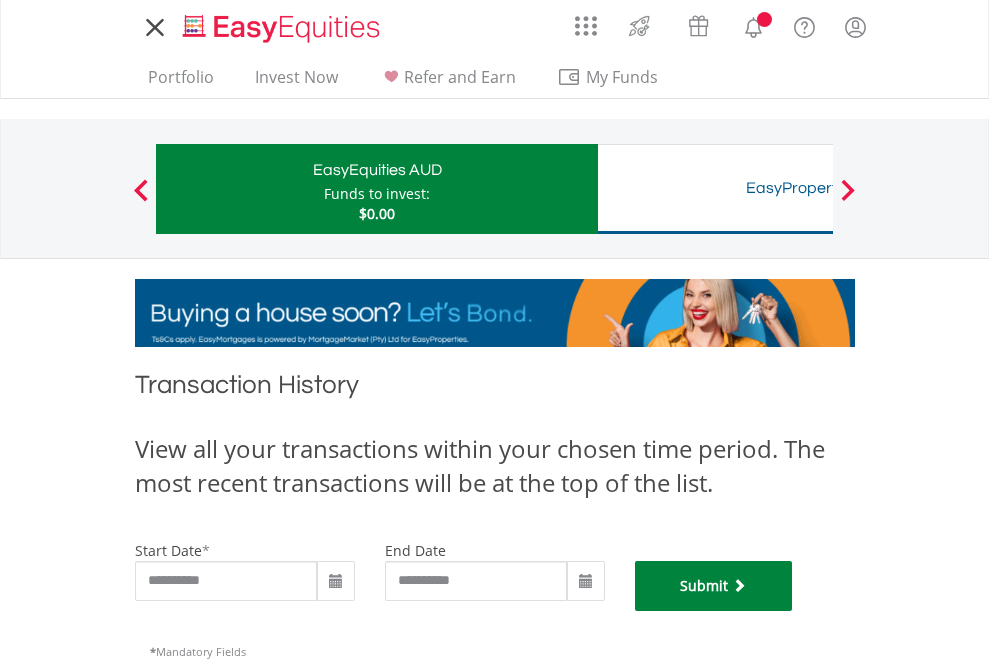 click on "Submit" at bounding box center [714, 586] 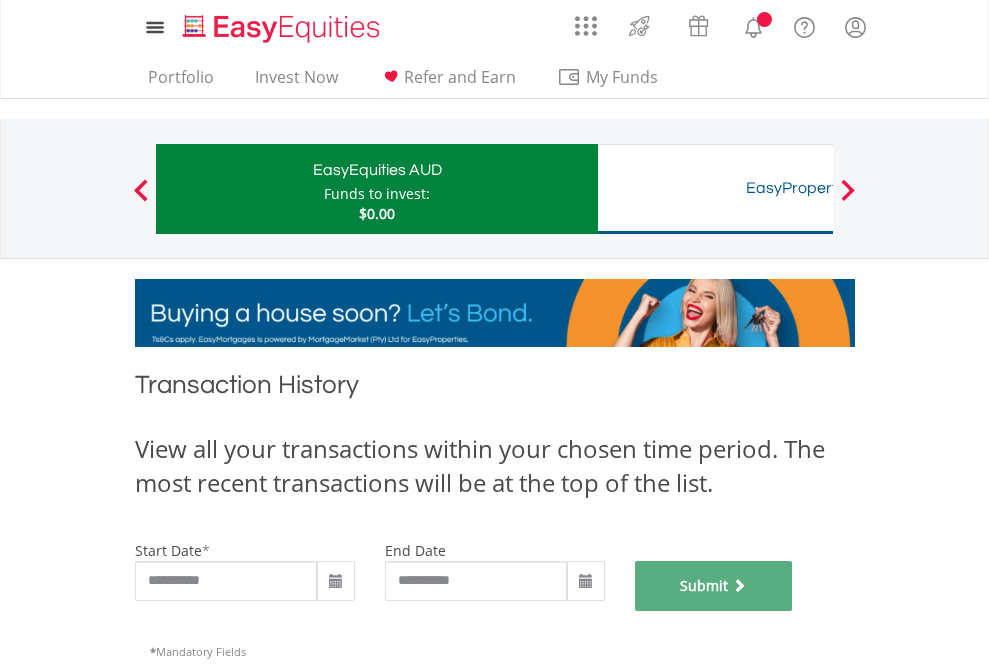 scroll, scrollTop: 811, scrollLeft: 0, axis: vertical 